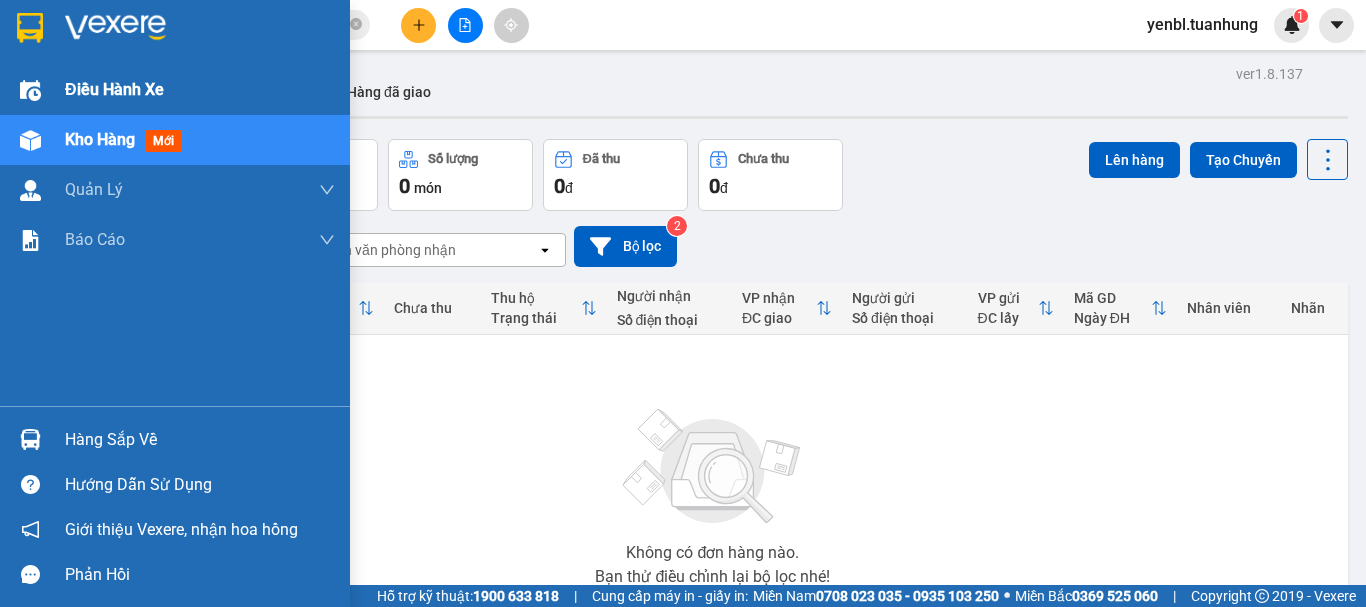 scroll, scrollTop: 0, scrollLeft: 0, axis: both 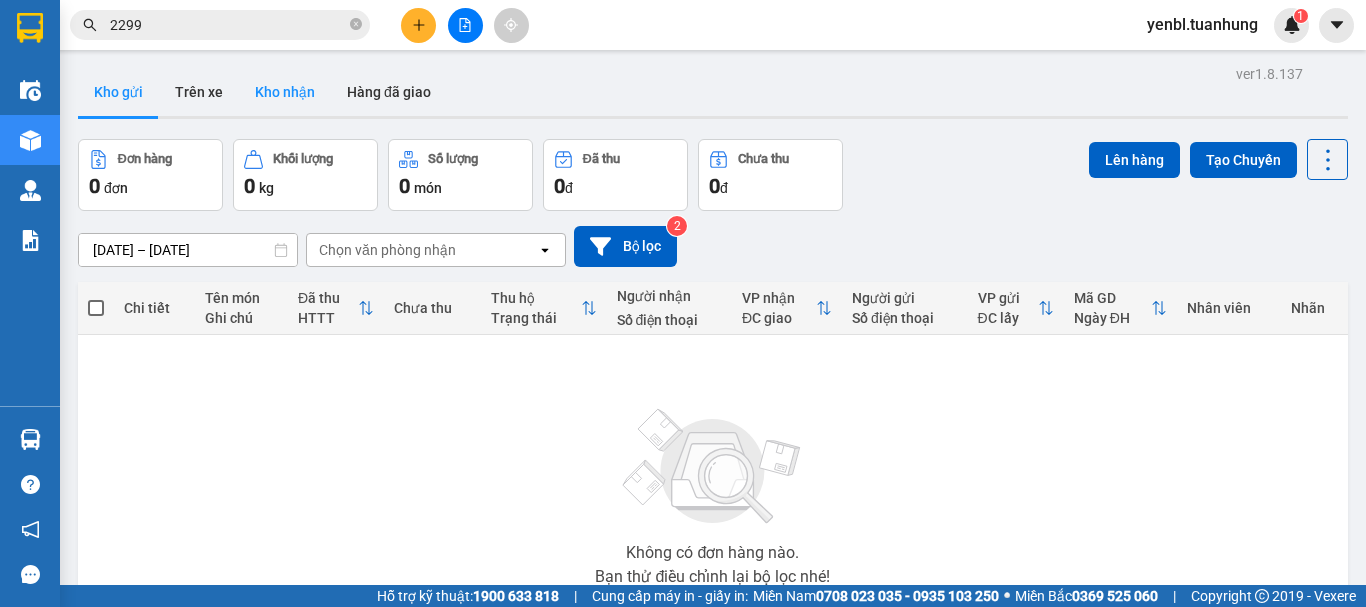 click on "Kho nhận" at bounding box center (285, 92) 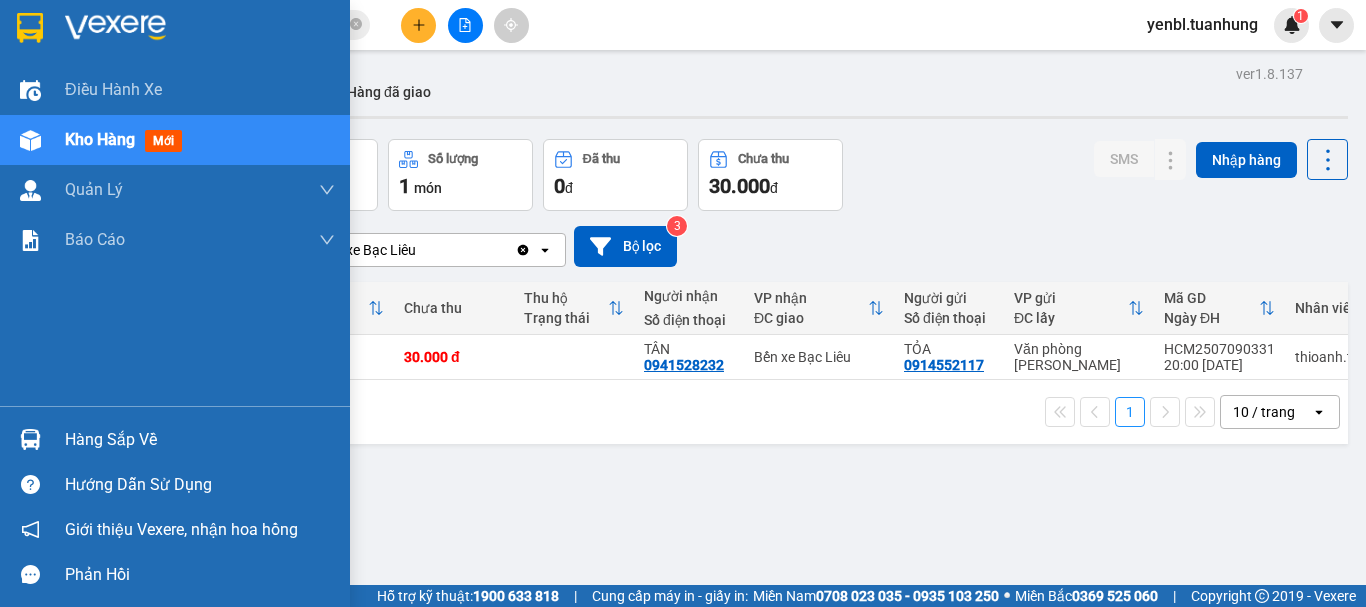 click on "Hàng sắp về" at bounding box center (200, 440) 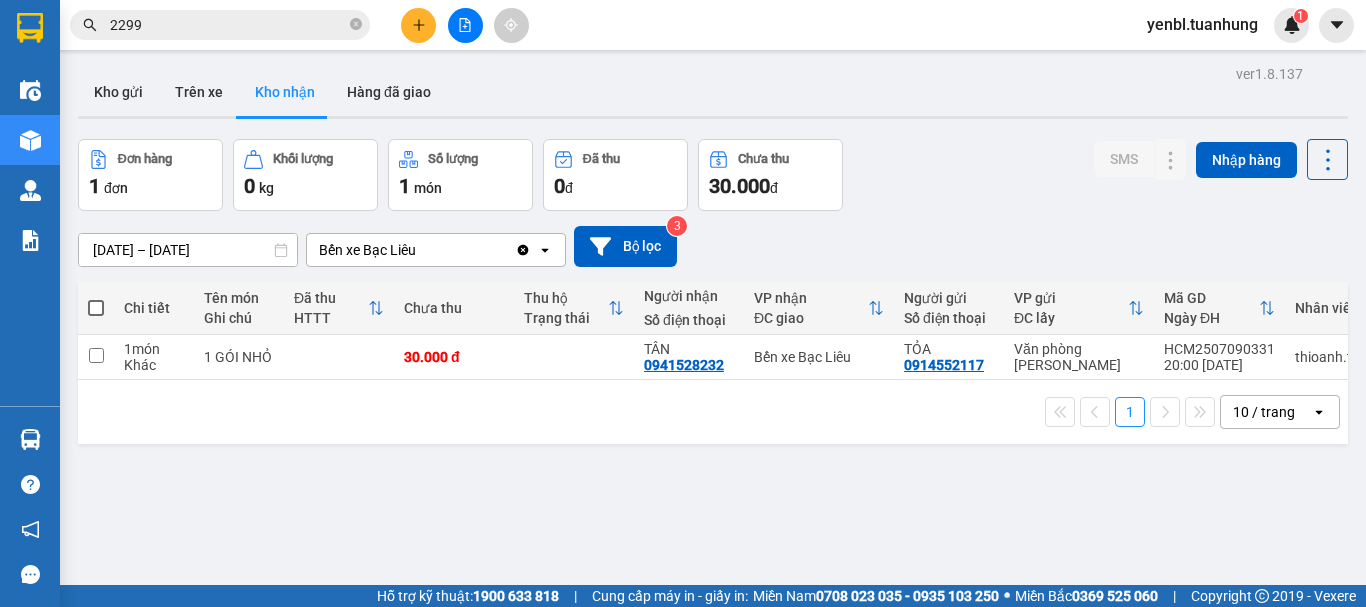 click on "Kết quả tìm kiếm ( 96 )  Bộ lọc  Mã ĐH Trạng thái Món hàng Thu hộ Tổng cước Chưa cước Nhãn Người gửi VP Gửi Người nhận VP Nhận CM2507100014 09:27 [DATE] VP Nhận   69B-002.76 13:25 [DATE] KIỆN SL:  1 40.000 0938862679 [GEOGRAPHIC_DATA] VP Cà Mau 090875 2299 HUY Bến xe Bạc Liêu CM2403120014 09:40 [DATE] VP Nhận   69F-000.77 11:45 [DATE] hộp SL:  1 30.000 0948894808 QUỐC [GEOGRAPHIC_DATA] Cà Mau 090875 2299 HUY Bến xe Bạc Liêu CM2502050022 10:33 [DATE] Trên xe   69B-000.68 13:00  [DATE] CỤC SL:  1 30.000 0918036116 NHÀ MAY THẢO VP Cà Mau 084455 2299 THƠI QUÁCH  Văn phòng [PERSON_NAME][GEOGRAPHIC_DATA] 19:42 [DATE] Đã giao   07:38 [DATE] 1 THÙNG XỐP + 1 BỌC TRONG THÙNG SẮT SL:  2 60.000 CHUYỂN KHOẢN 0847089818 NGỌC ANH Văn phòng [PERSON_NAME] 091977 [GEOGRAPHIC_DATA] [GEOGRAPHIC_DATA] 08:46 [DATE] Đã giao   20:06 [DATE] 1 THÙNG SL:  1 30.000 0948666708 THU Bến xe Năm Căn 094520 [GEOGRAPHIC_DATA][PERSON_NAME]" at bounding box center (683, 303) 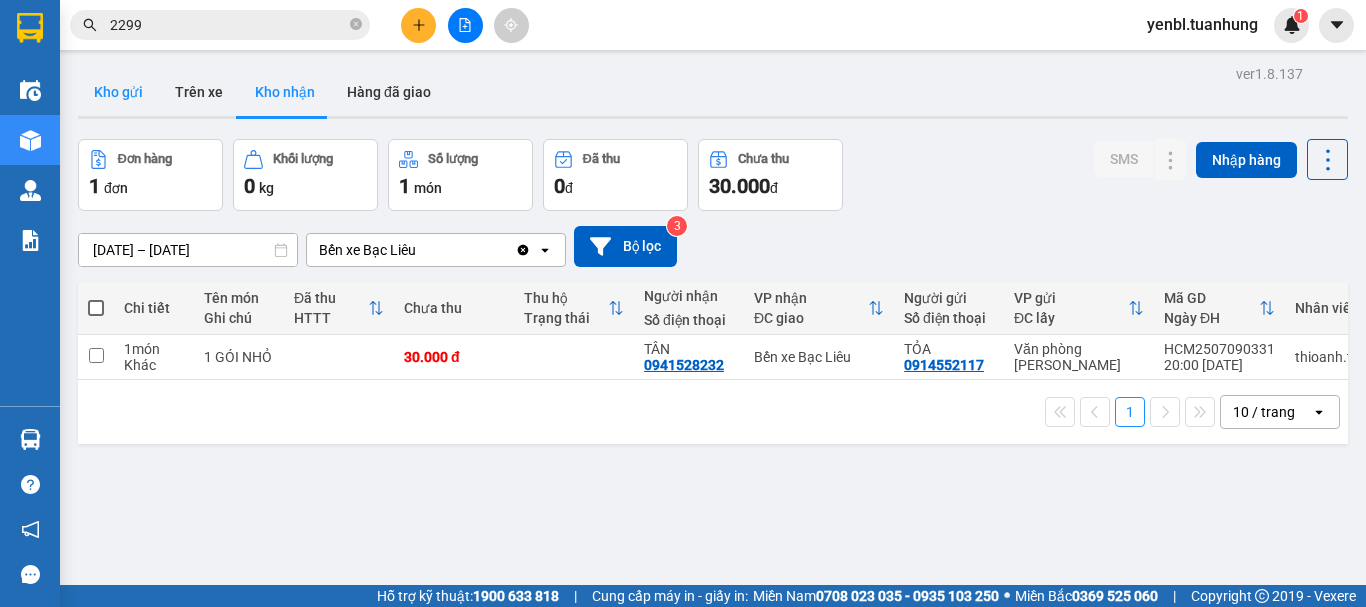 click on "Kho gửi" at bounding box center (118, 92) 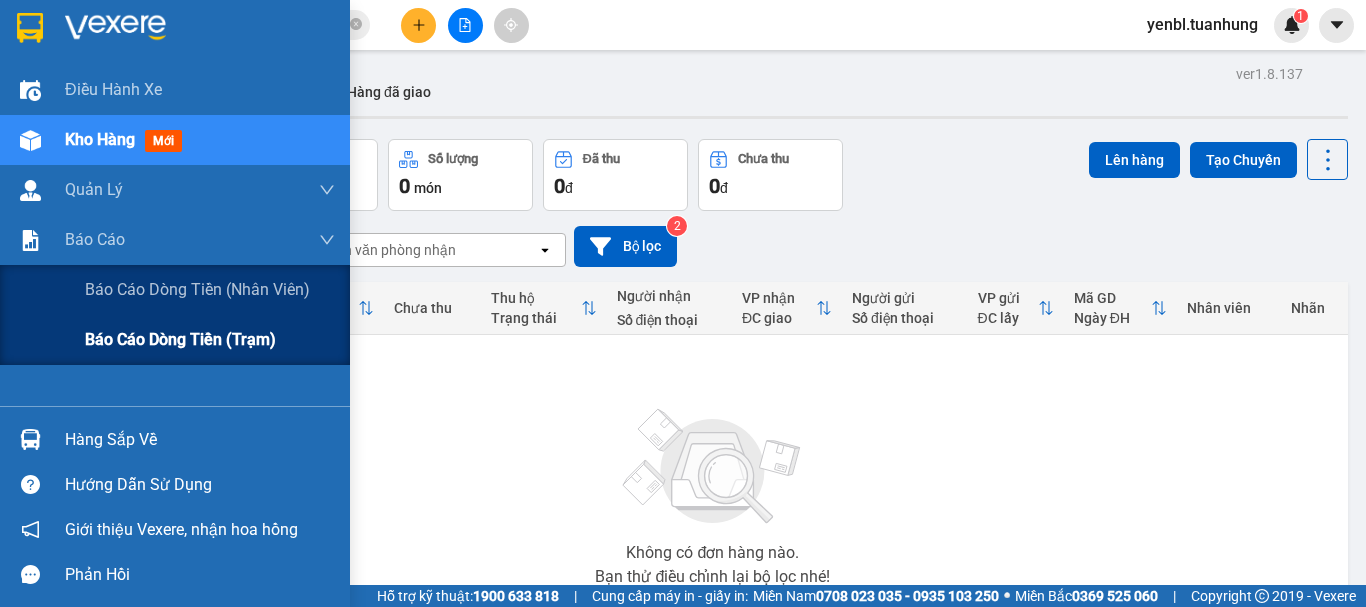 click on "Báo cáo dòng tiền (trạm)" at bounding box center (180, 339) 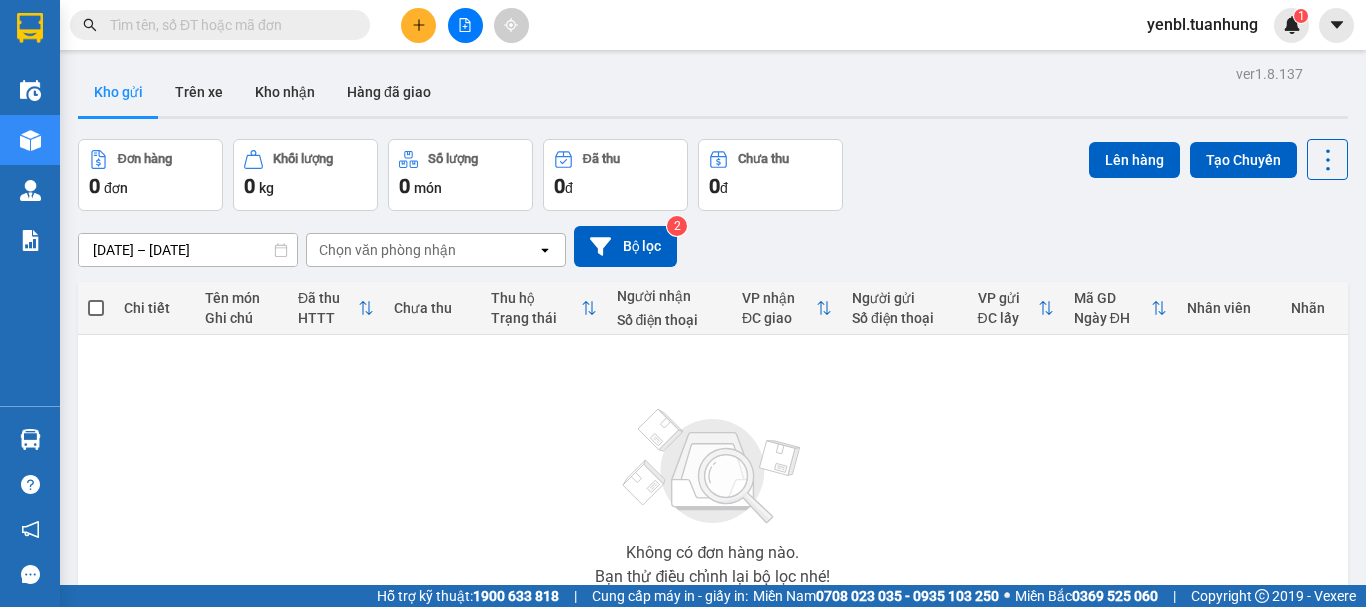 scroll, scrollTop: 0, scrollLeft: 0, axis: both 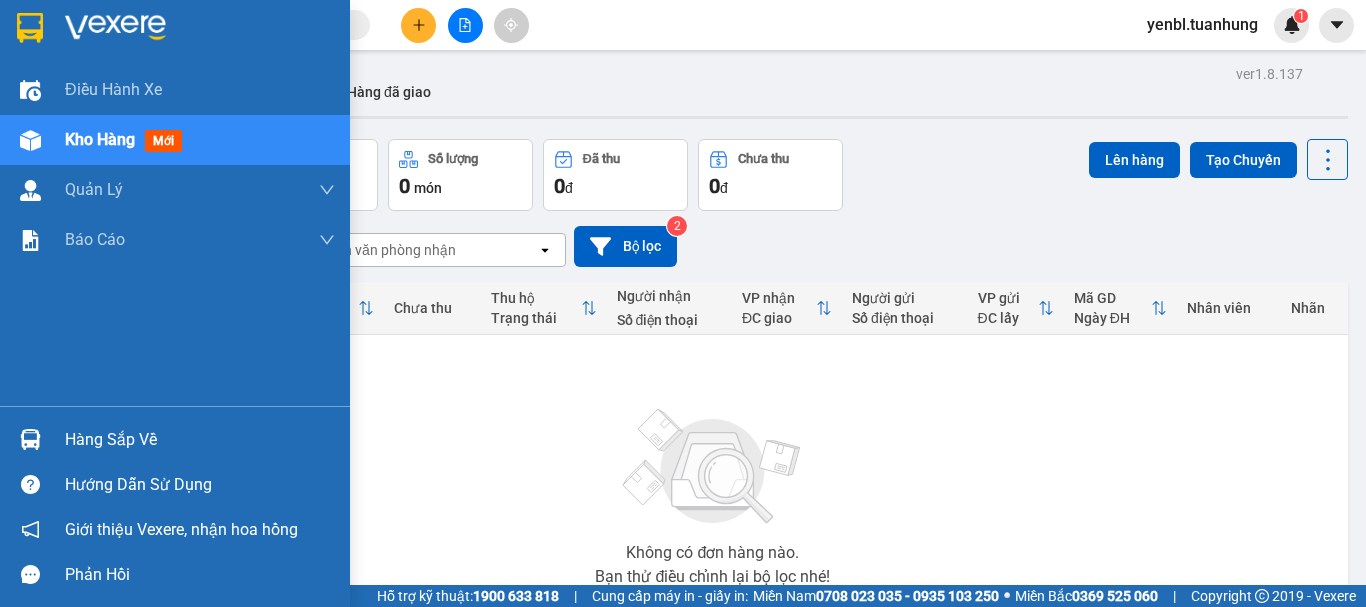 click on "Hàng sắp về" at bounding box center [200, 440] 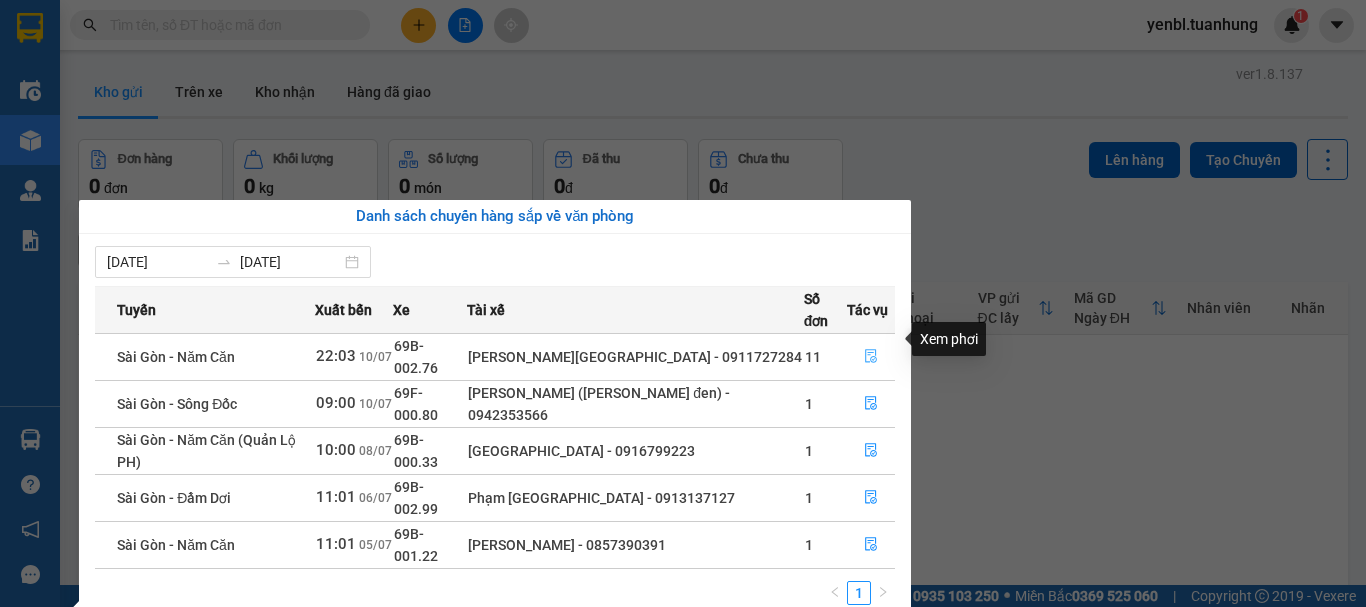 click 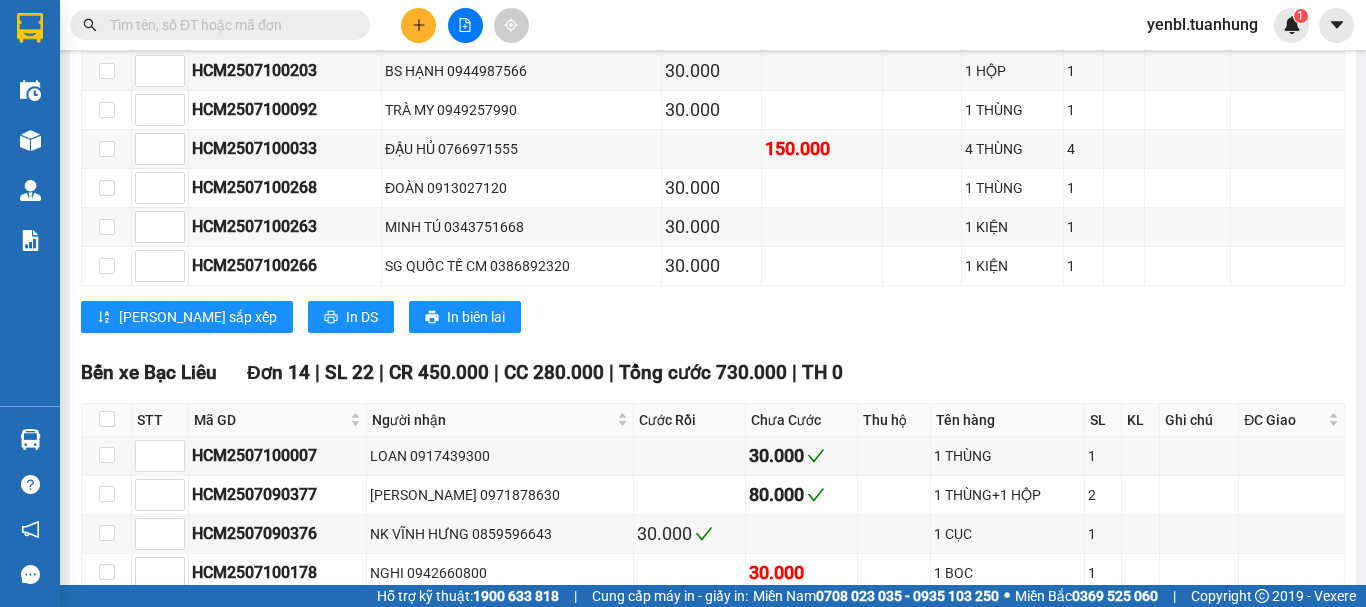 scroll, scrollTop: 9177, scrollLeft: 0, axis: vertical 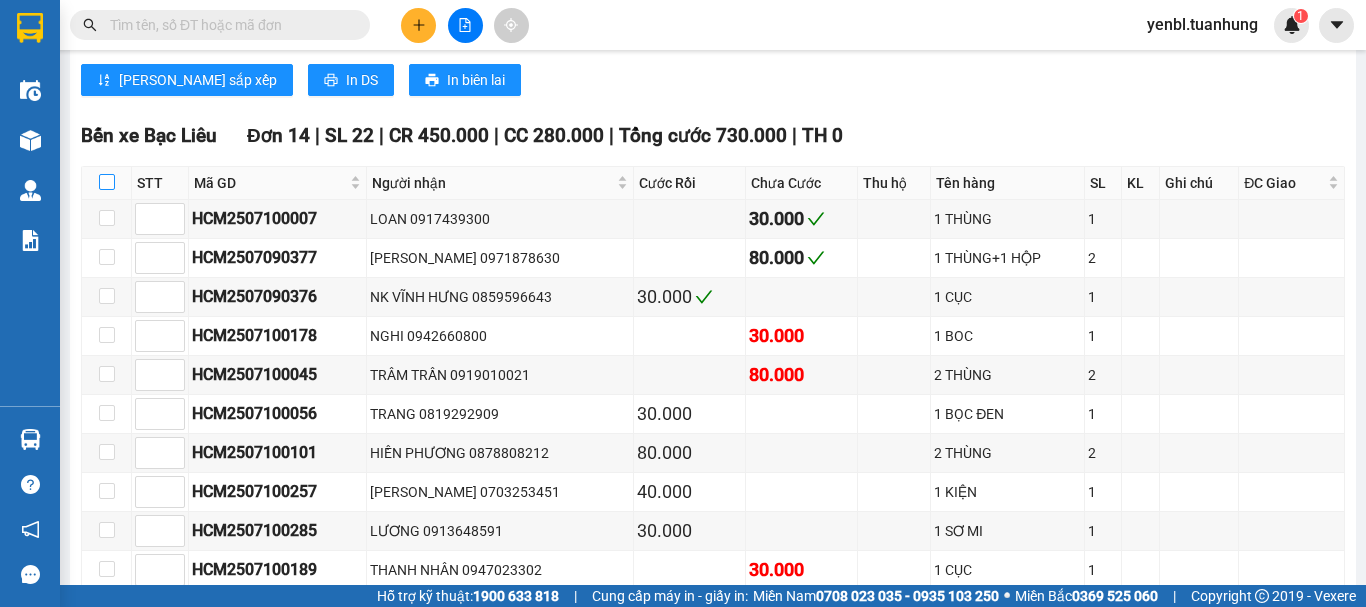 click at bounding box center (107, 182) 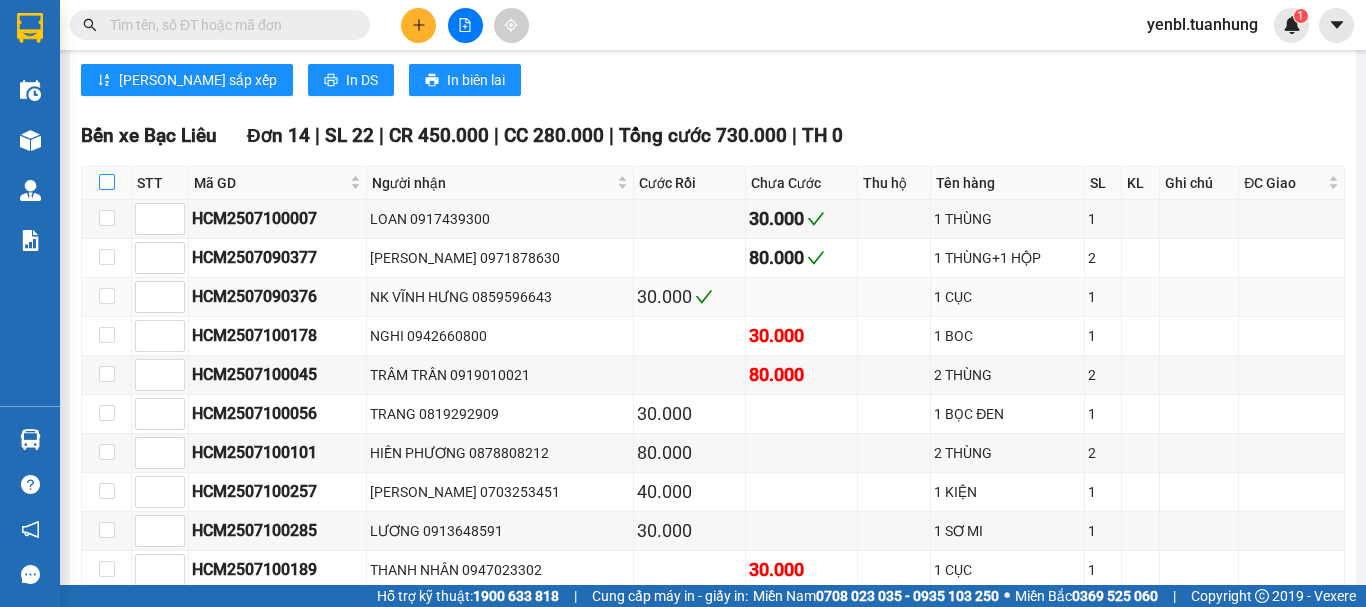 checkbox on "true" 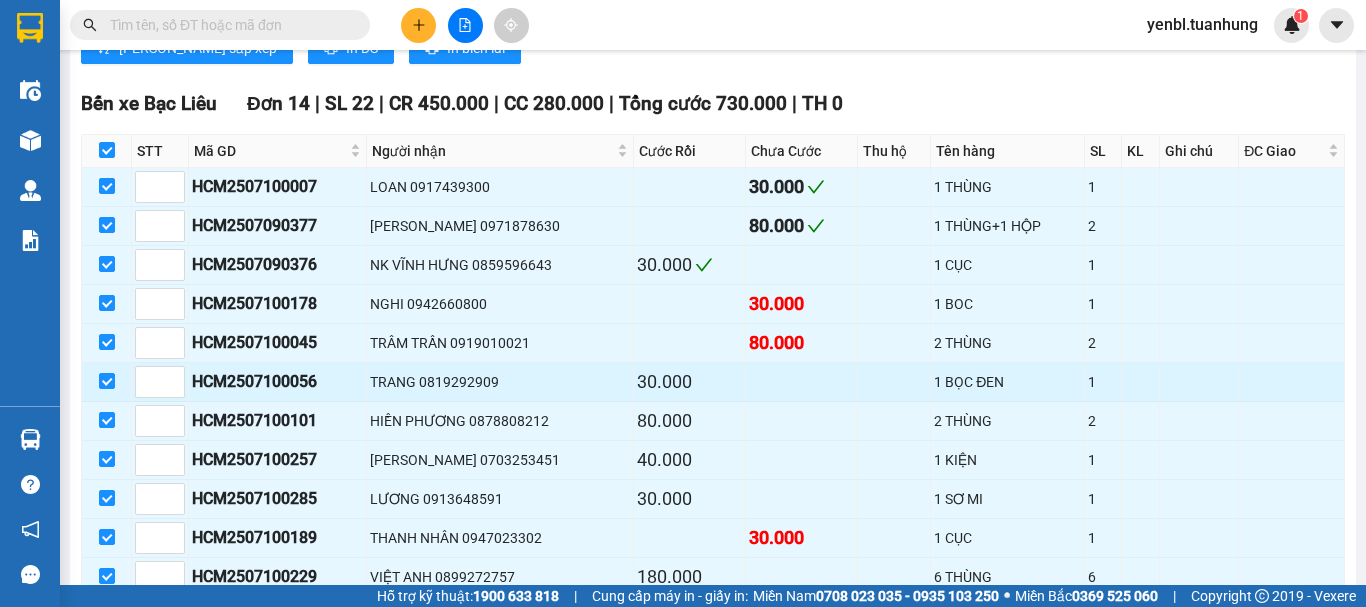 scroll, scrollTop: 9177, scrollLeft: 0, axis: vertical 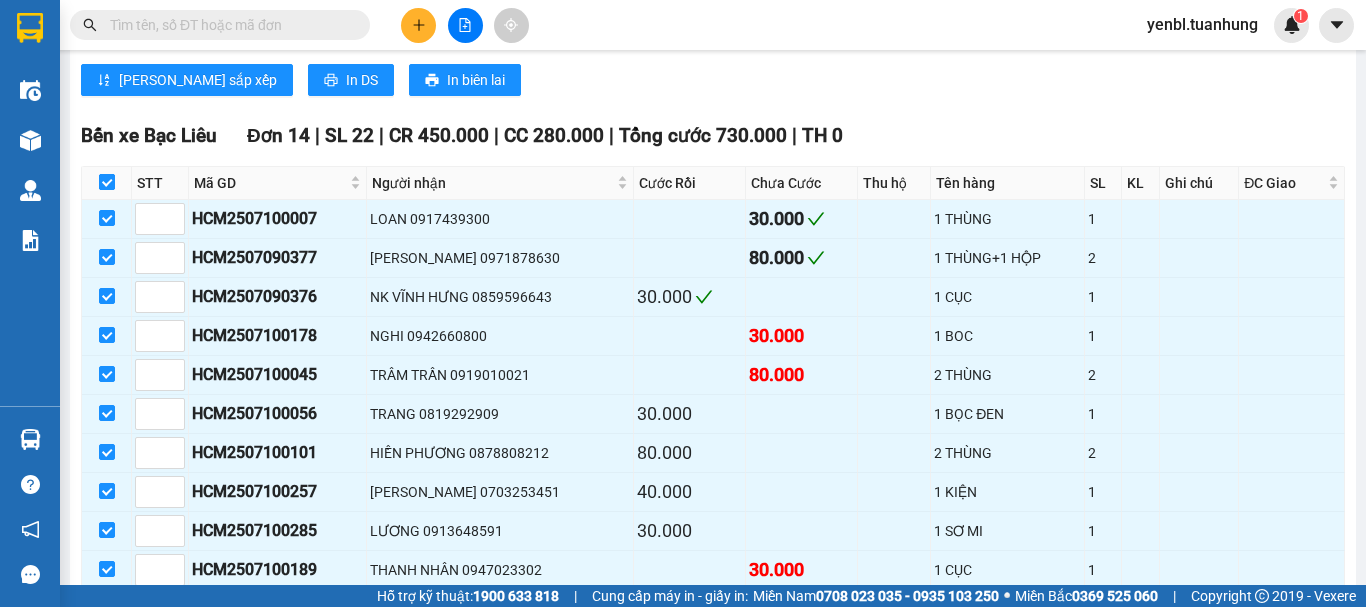 click at bounding box center (107, 182) 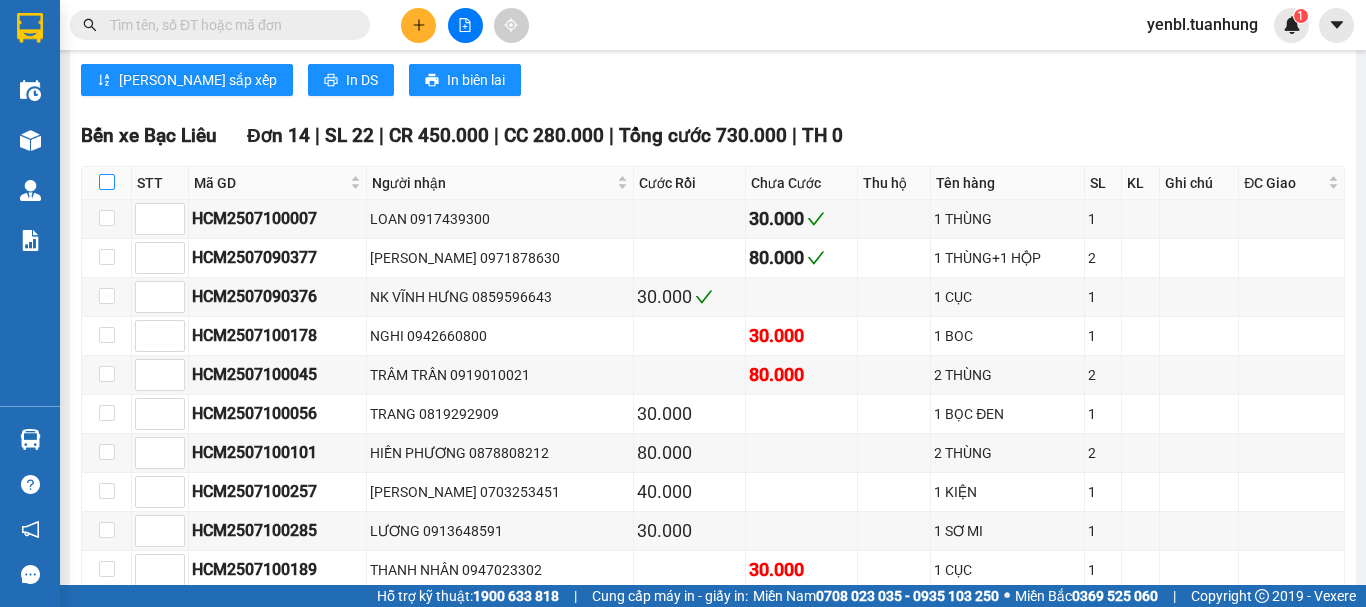 click at bounding box center (107, 182) 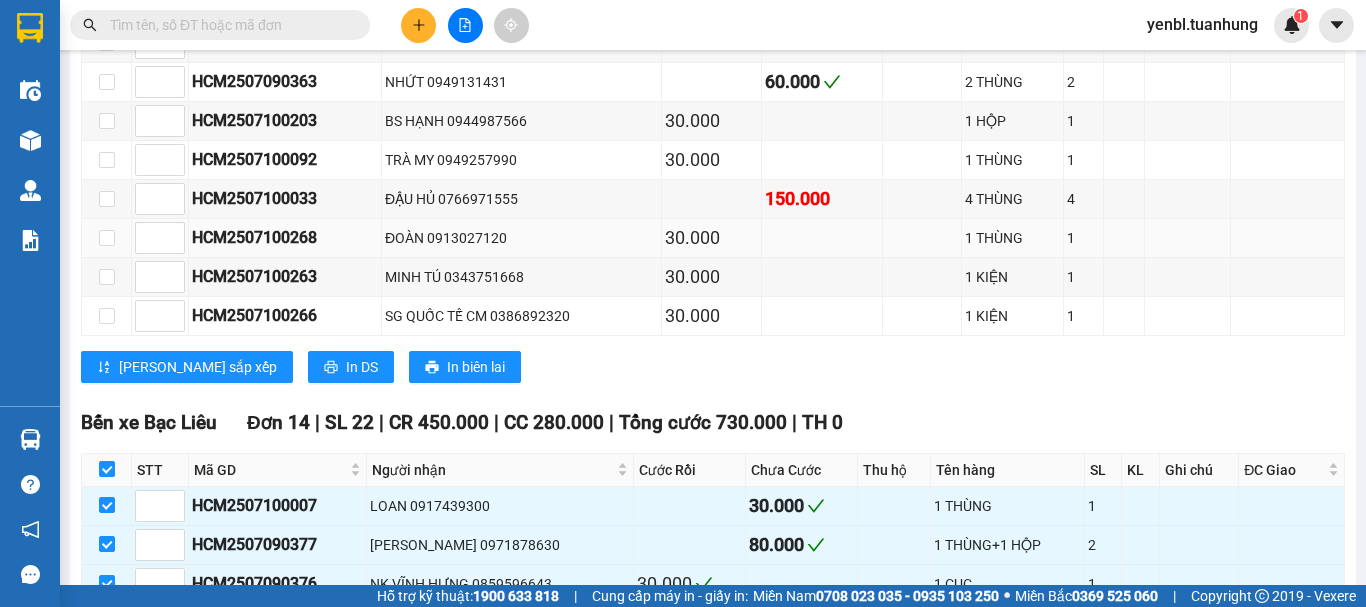 scroll, scrollTop: 8877, scrollLeft: 0, axis: vertical 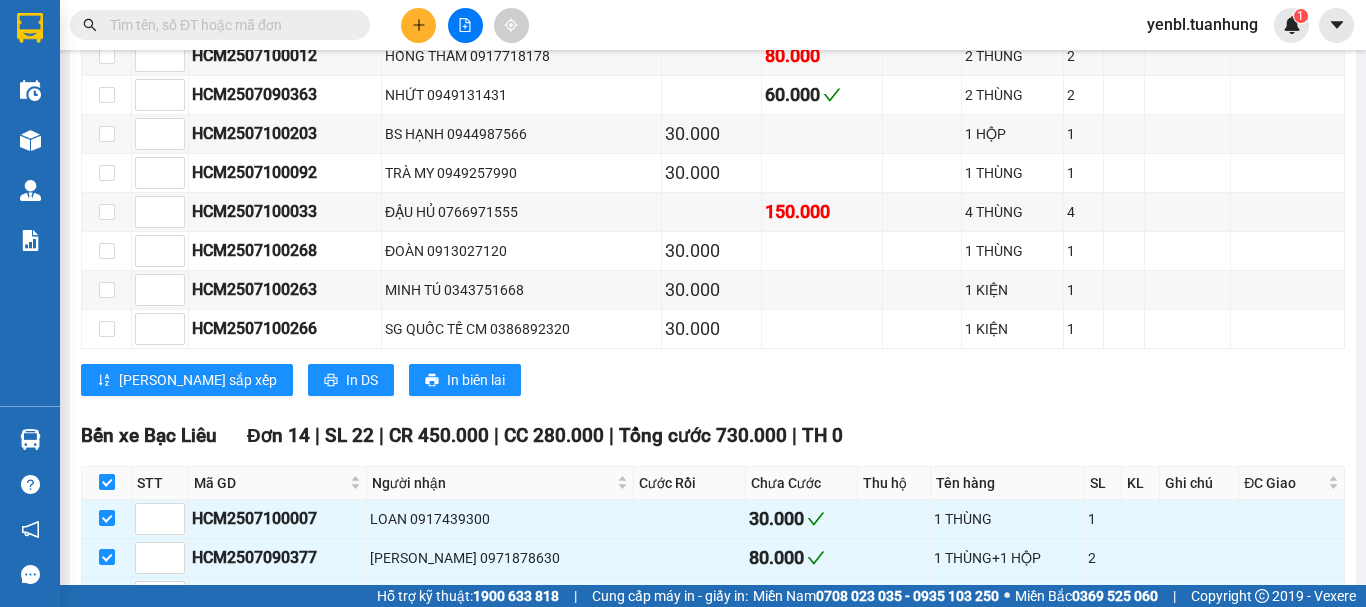 click at bounding box center (107, 482) 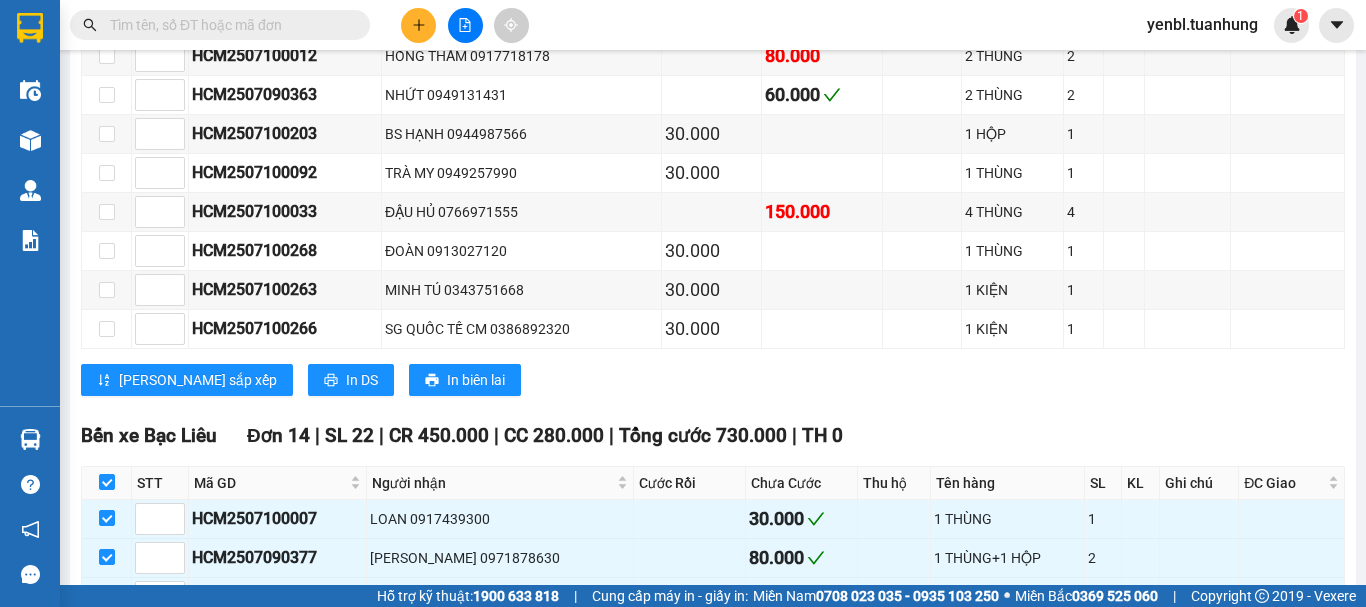 checkbox on "false" 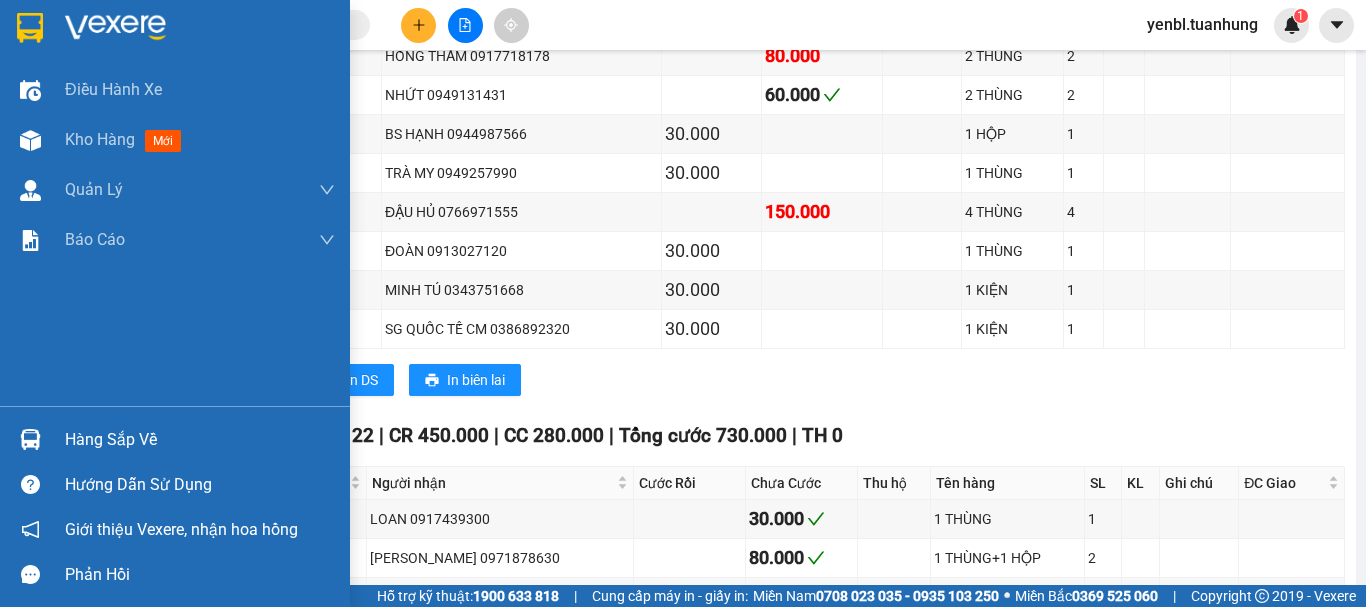 click on "Hàng sắp về" at bounding box center [200, 440] 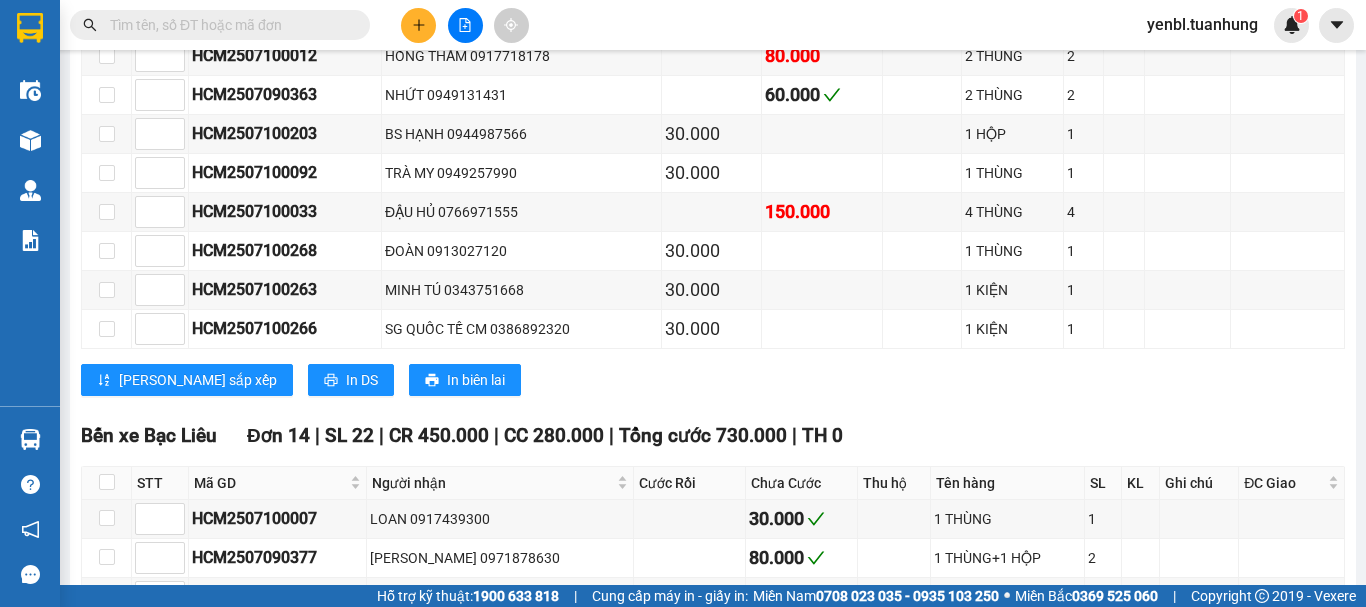 click on "Kết quả tìm kiếm ( 0 )  Bộ lọc  No Data yenbl.tuanhung 1     Điều hành xe     Kho hàng mới     Quản Lý Quản lý chuyến Quản lý khách hàng Quản lý khách hàng mới Quản lý giao nhận mới Quản lý kiểm kho     Báo cáo Báo cáo dòng tiền (nhân viên) Báo cáo dòng tiền (trạm) Hàng sắp về Hướng dẫn sử dụng Giới thiệu Vexere, nhận hoa hồng Phản hồi Phần mềm hỗ trợ bạn tốt chứ? Sài Gòn - Năm Căn 10/07/2025 22:03     - 69B-002.76  Làm mới In phơi In đơn chọn Thống kê Lọc  Cước Rồi Lọc  Chưa Cước Chọn tuyến Chọn chuyến Chuyển phơi Xuất Excel Đã giao Kho nhận Trên xe Tuấn Hưng   02839.63.63.63   85 Lý Chiêu Hoàng 22:47 - 10/07/2025 Tuyến:  Sài Gòn - Năm Căn Chuyến:   (22:03 - 10/07/2025) Tài xế:  Trần Trường Giang - 0911727284   Số xe:  69B-002.76 Loại xe:  Giường nằm 34 chỗ Tuyến:  Sài Gòn - Năm Căn Chuyến:   (22:03 - 10/07/2025) Đơn" at bounding box center [683, 303] 